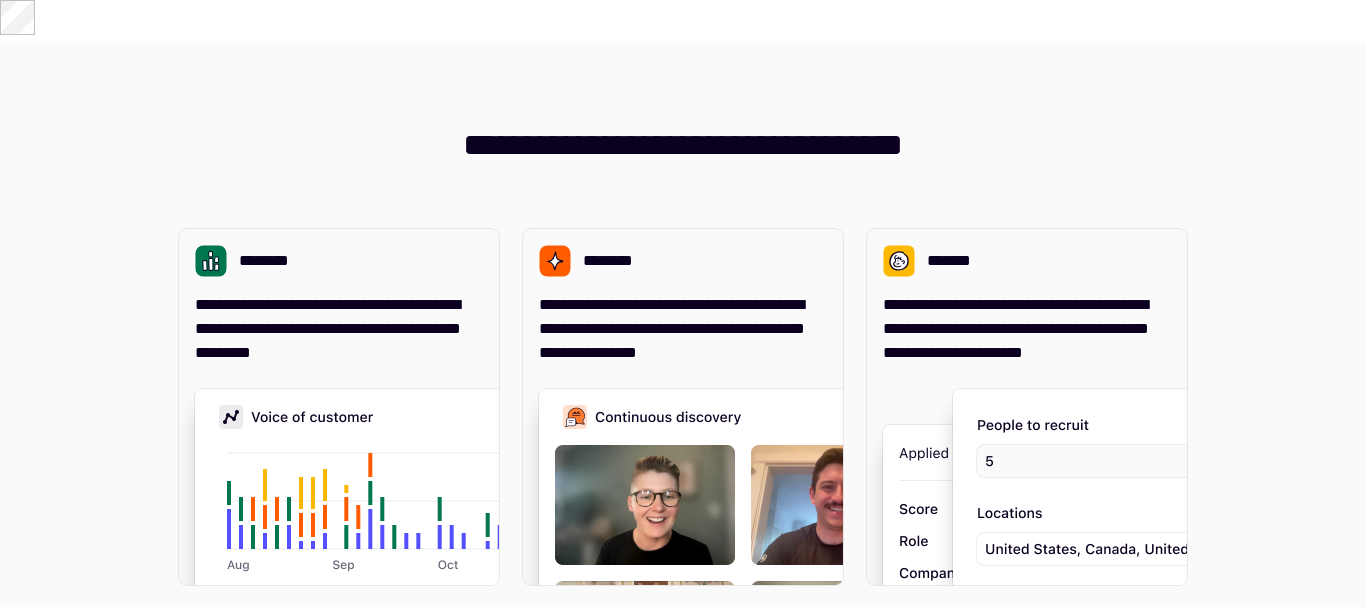 scroll, scrollTop: 0, scrollLeft: 0, axis: both 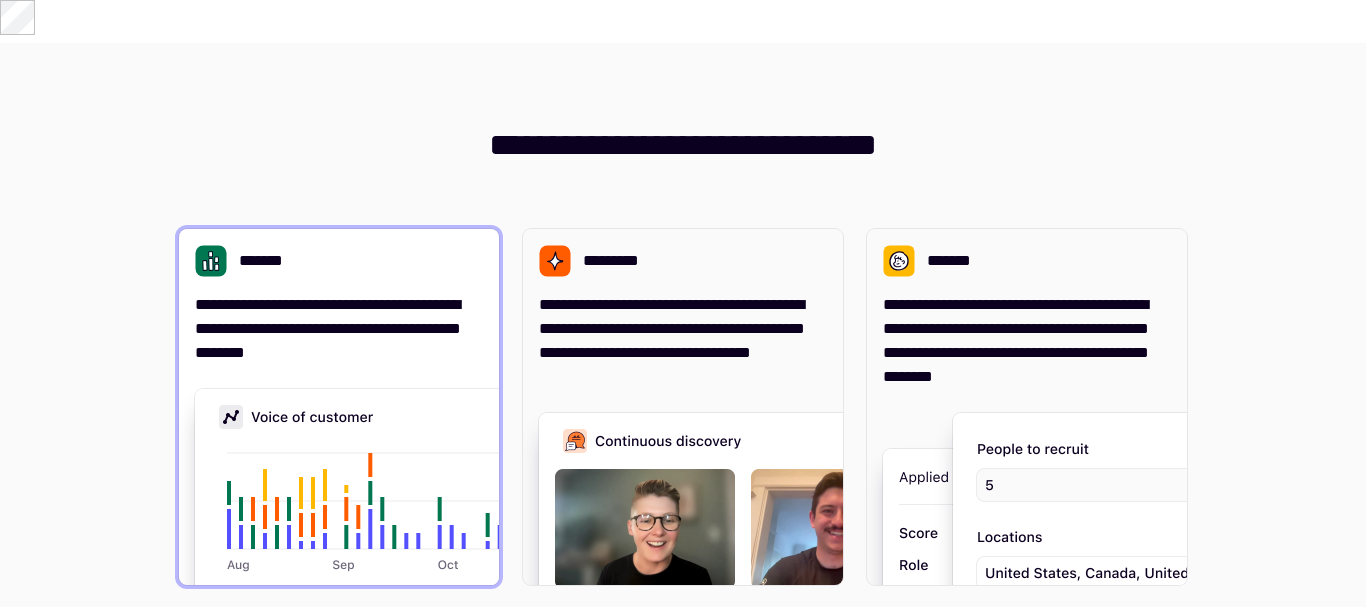 click at bounding box center [495, 589] 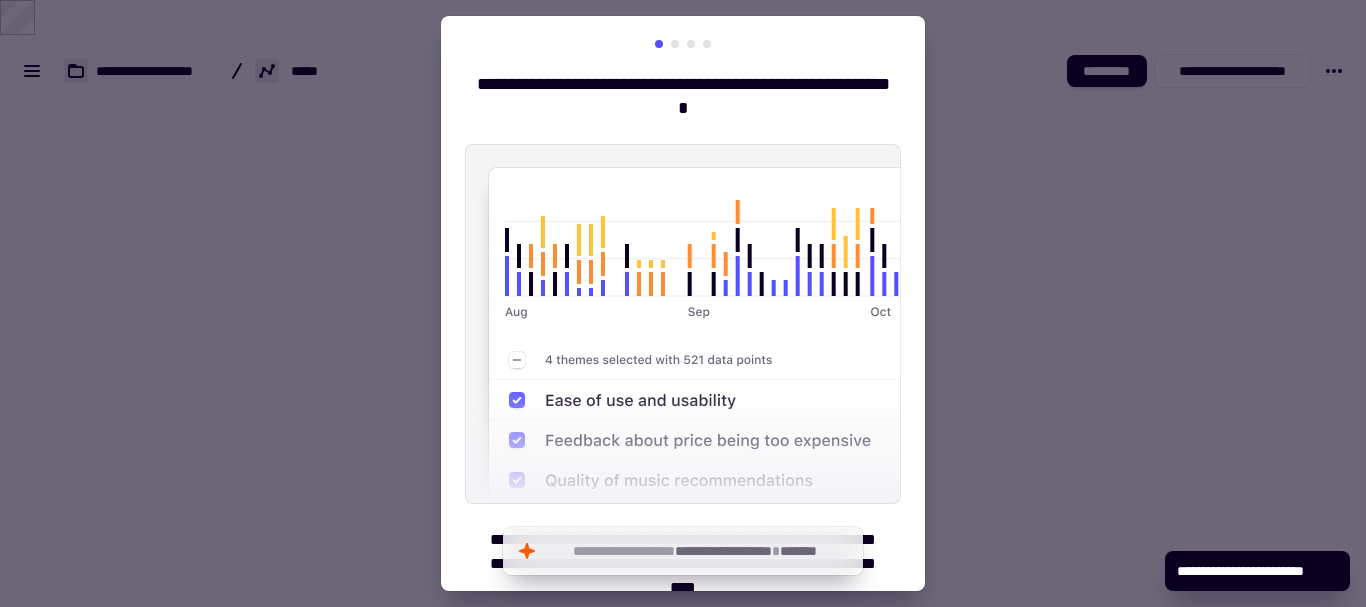 scroll, scrollTop: 78, scrollLeft: 0, axis: vertical 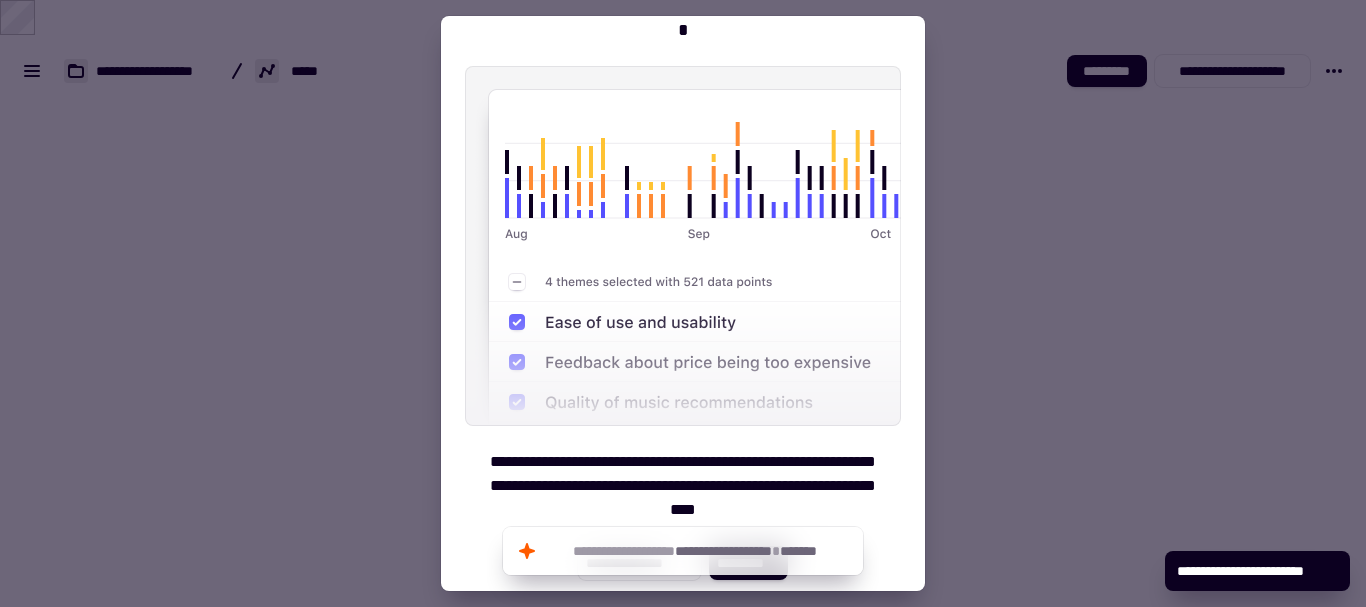 click on "**********" at bounding box center [683, 486] 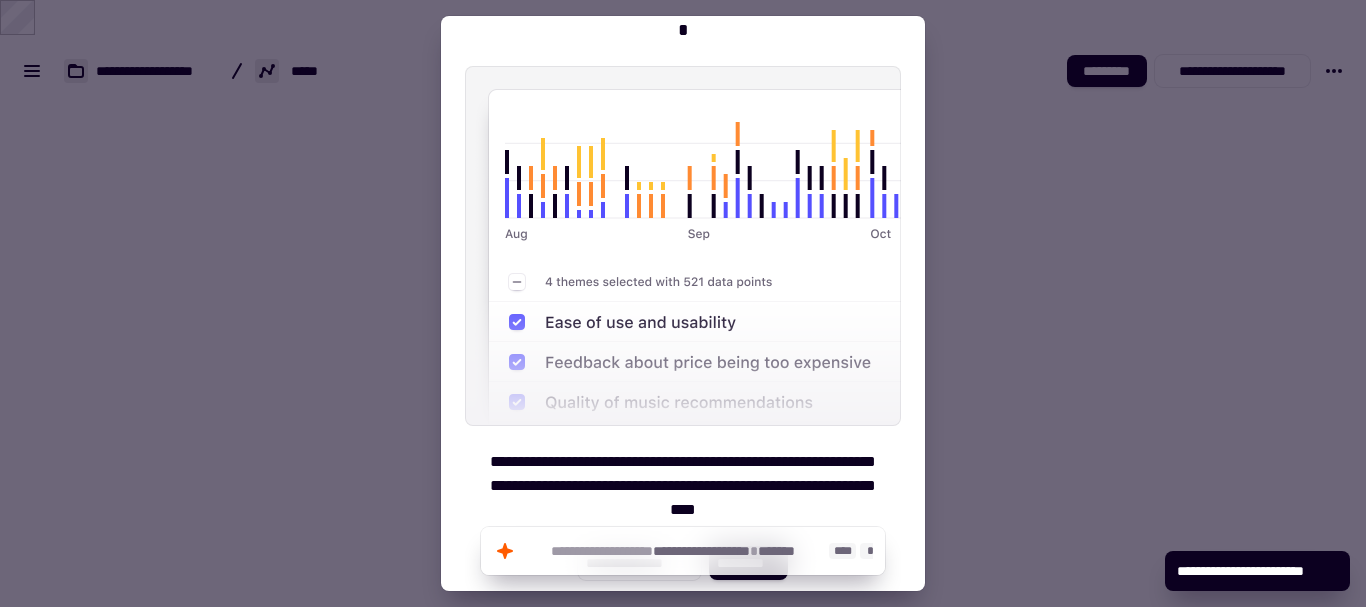 click on "**********" 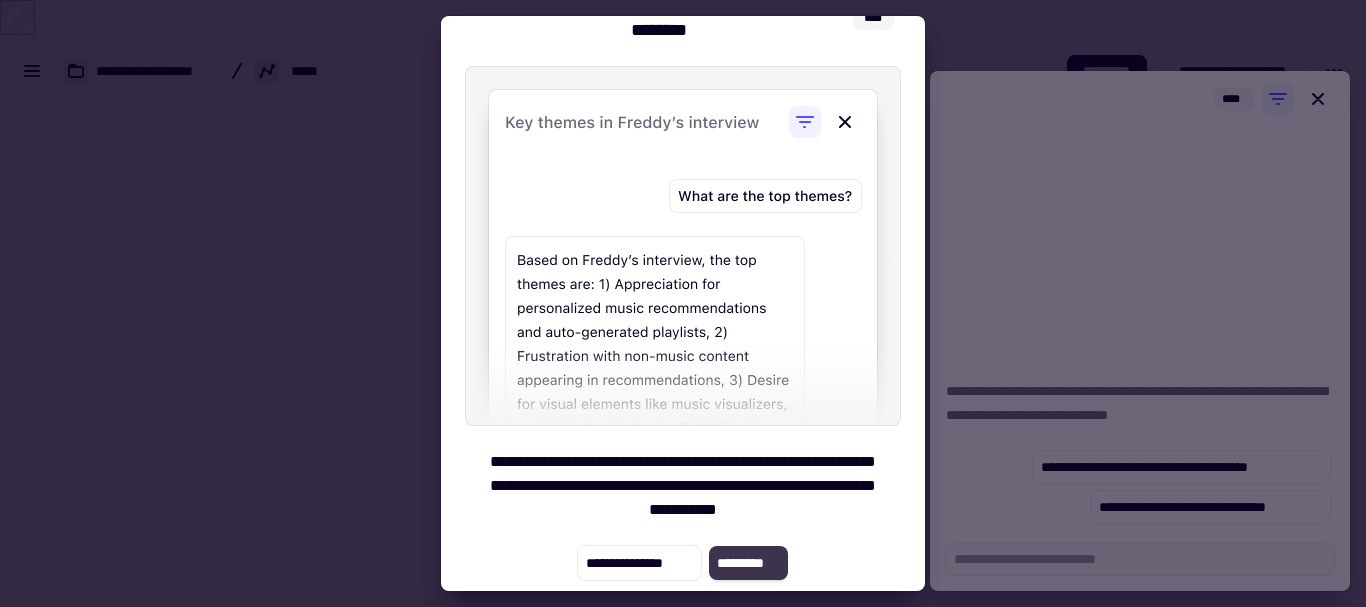 click on "*********" 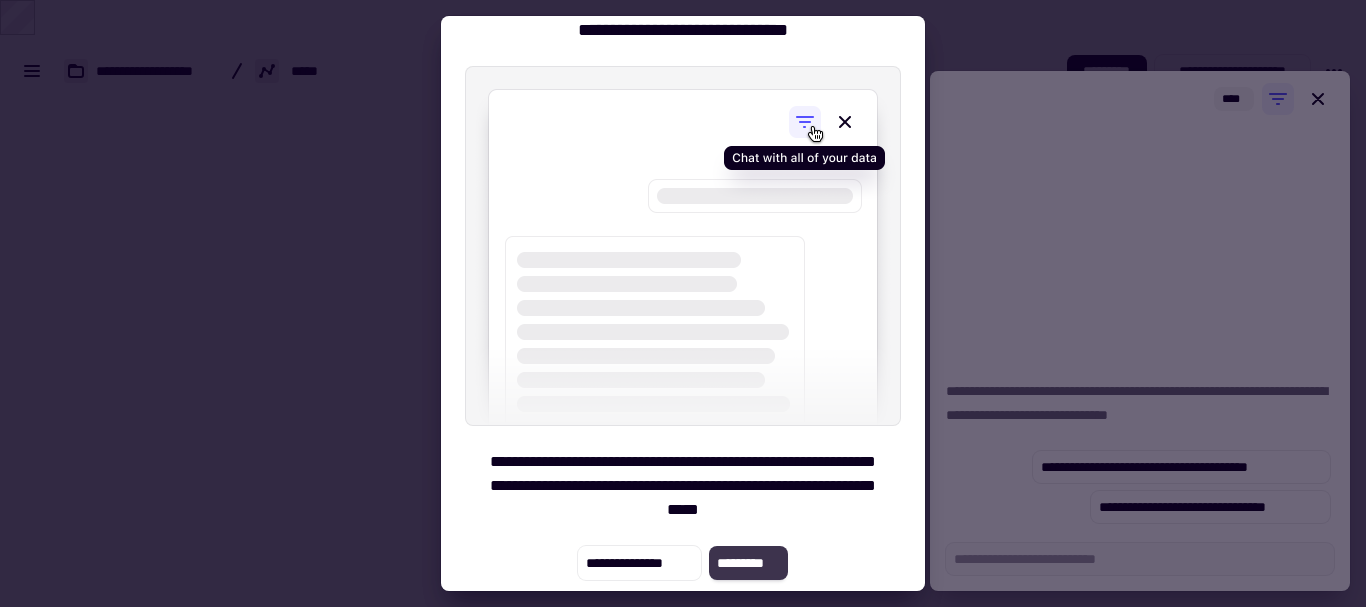 click on "*********" 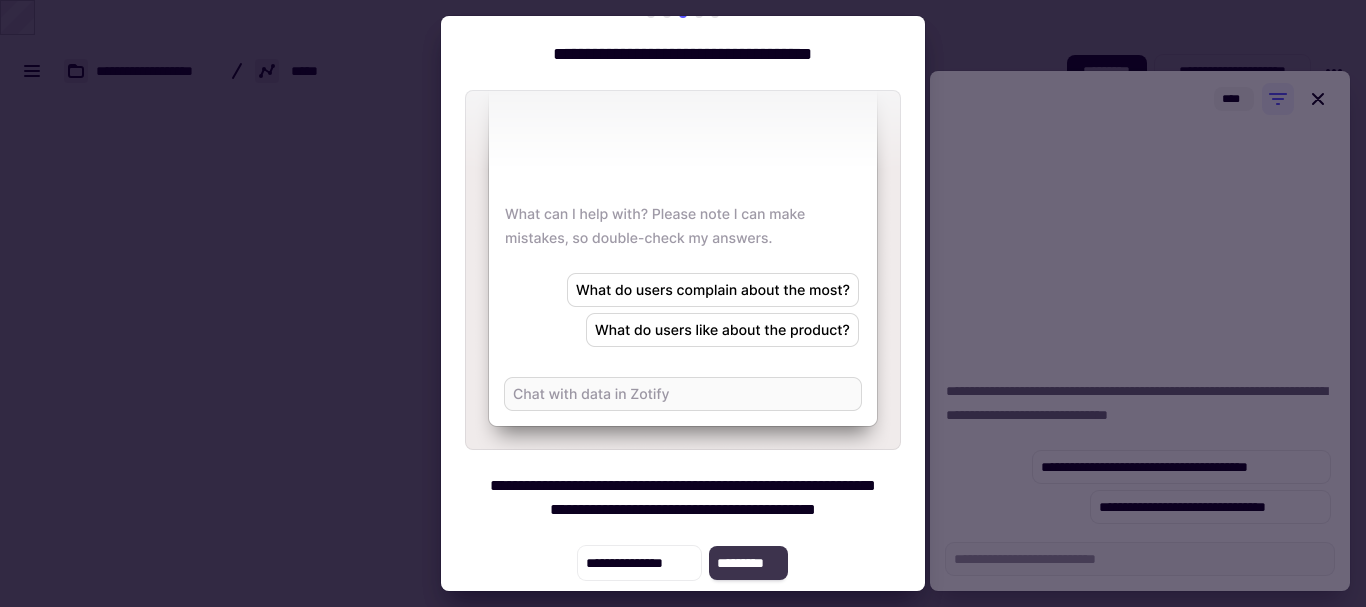 click on "*********" 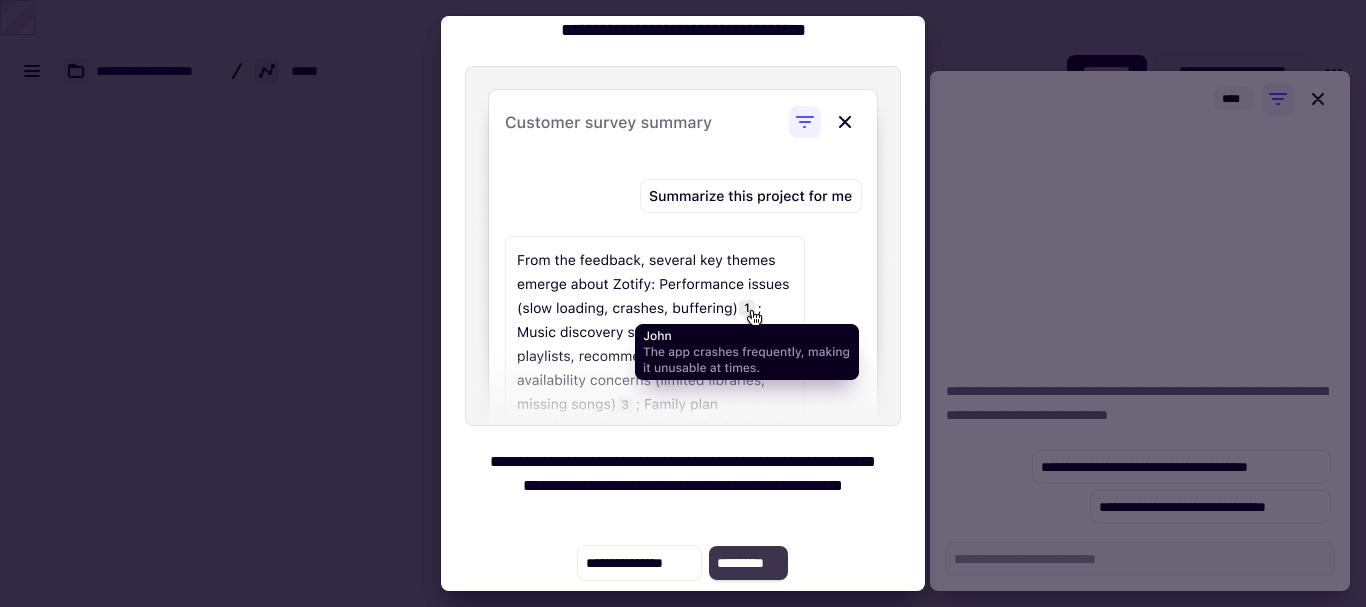 click on "*********" 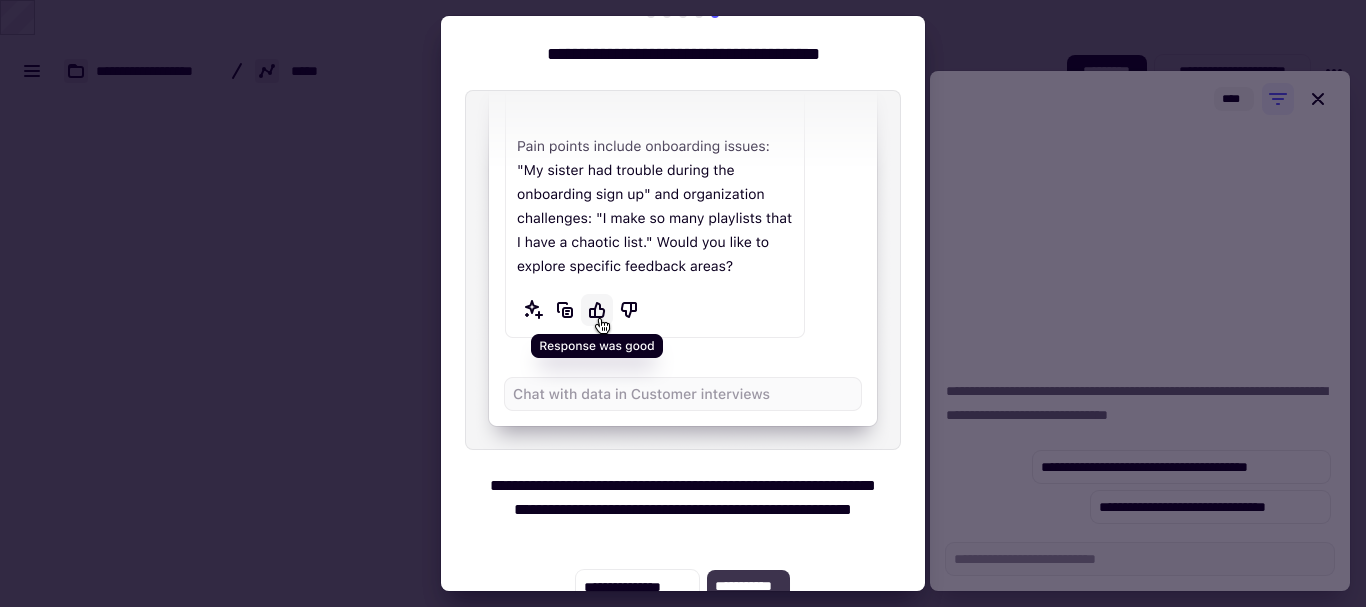 scroll, scrollTop: 54, scrollLeft: 0, axis: vertical 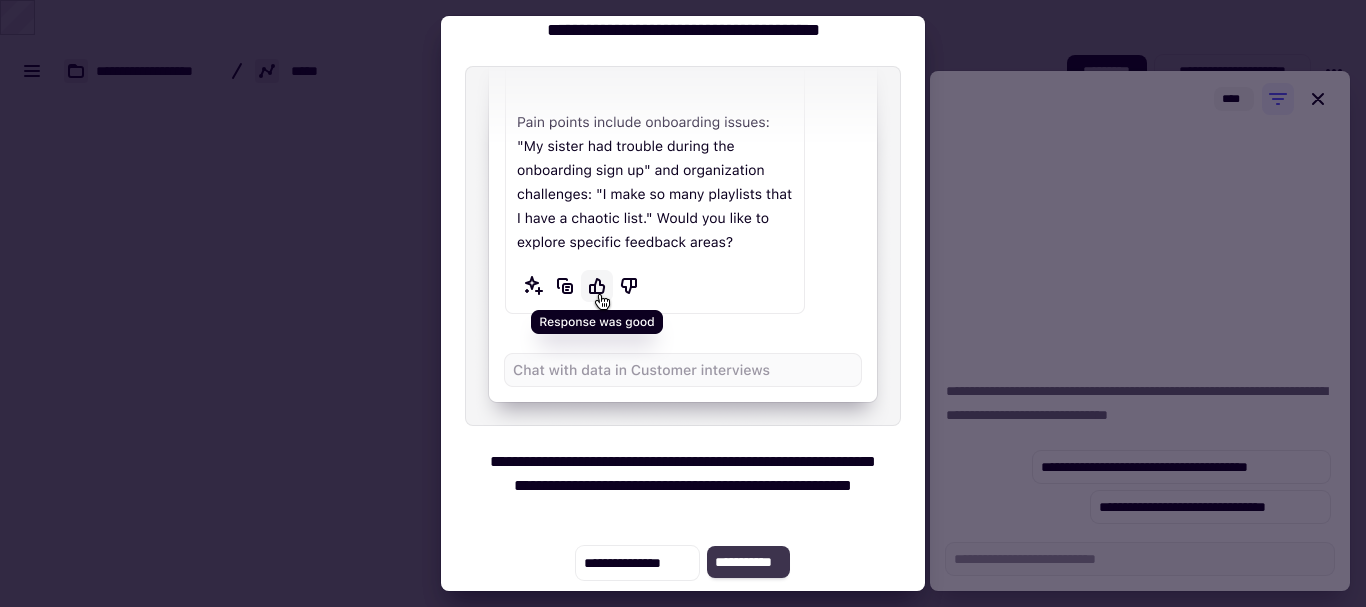 click on "**********" 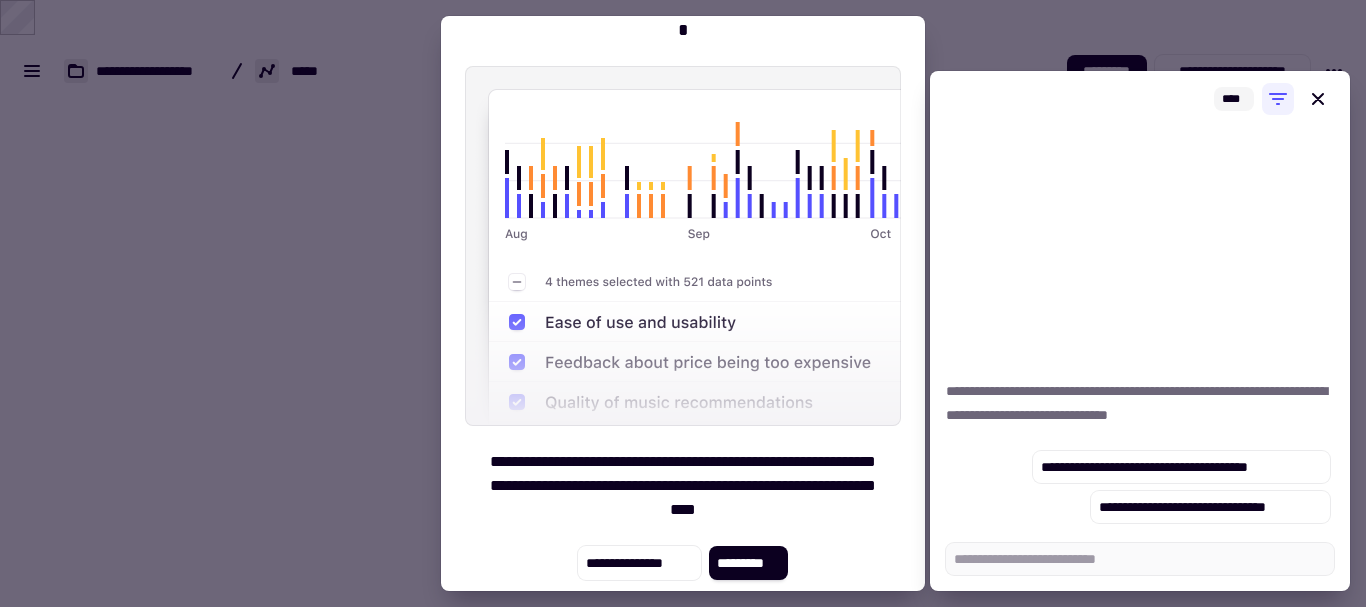 click on "*********" 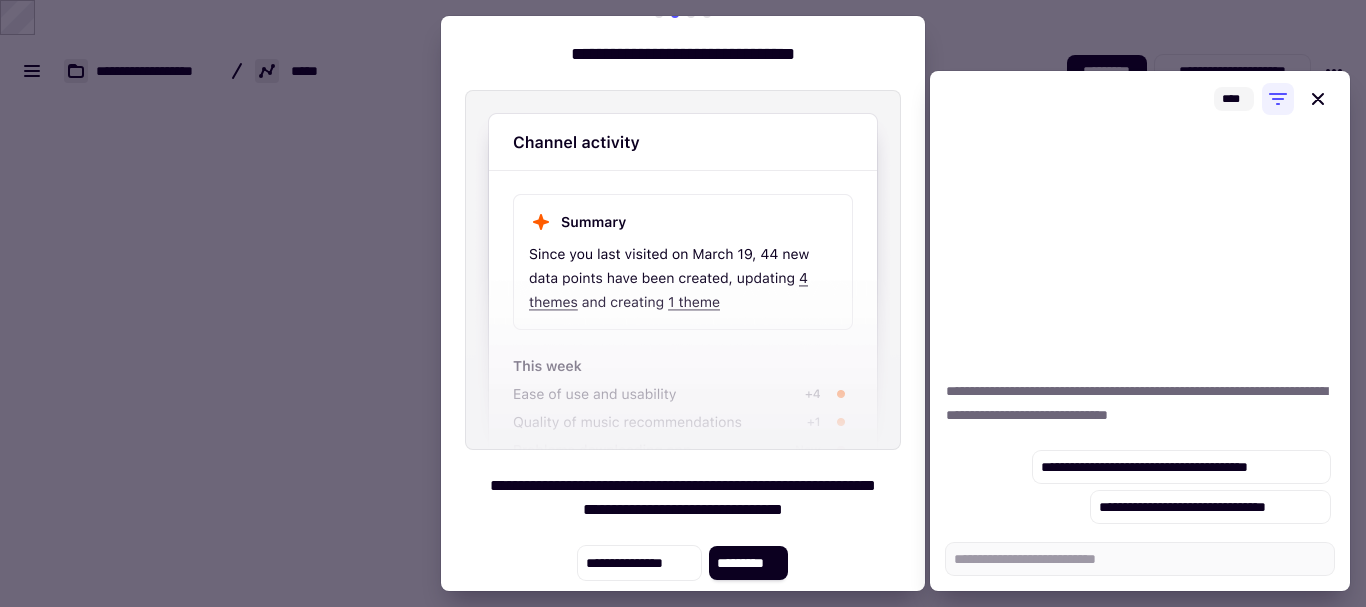 click on "*********" 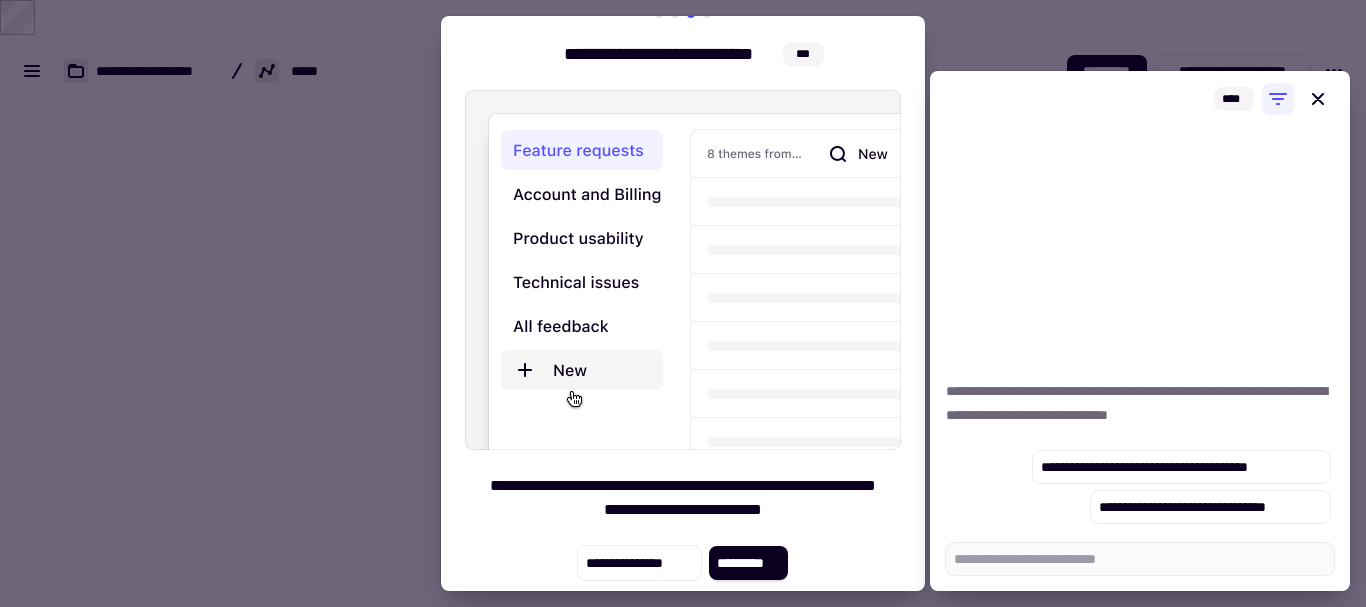 click on "*********" 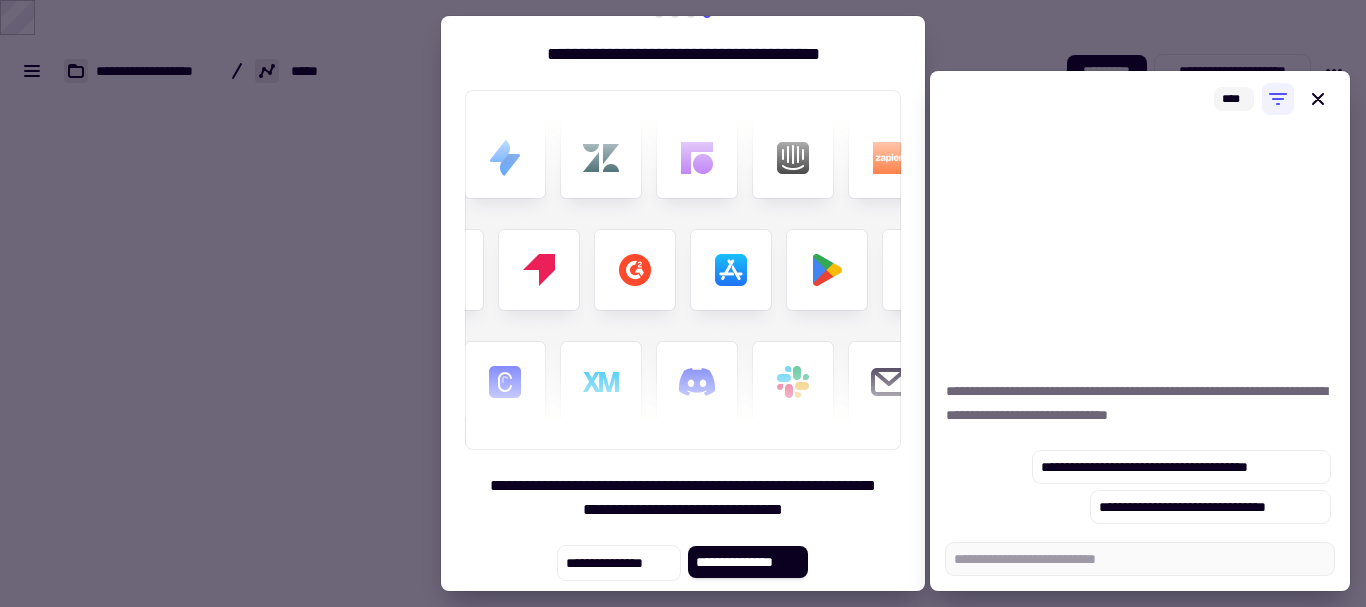 click on "**********" 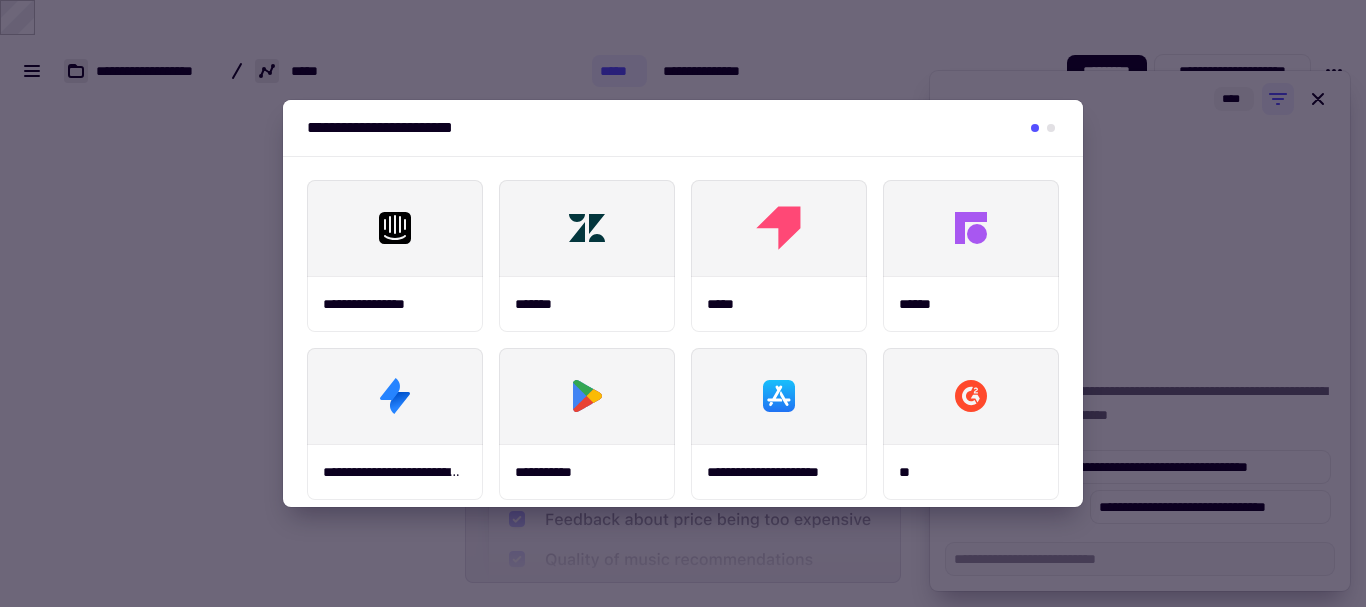 click at bounding box center (683, 303) 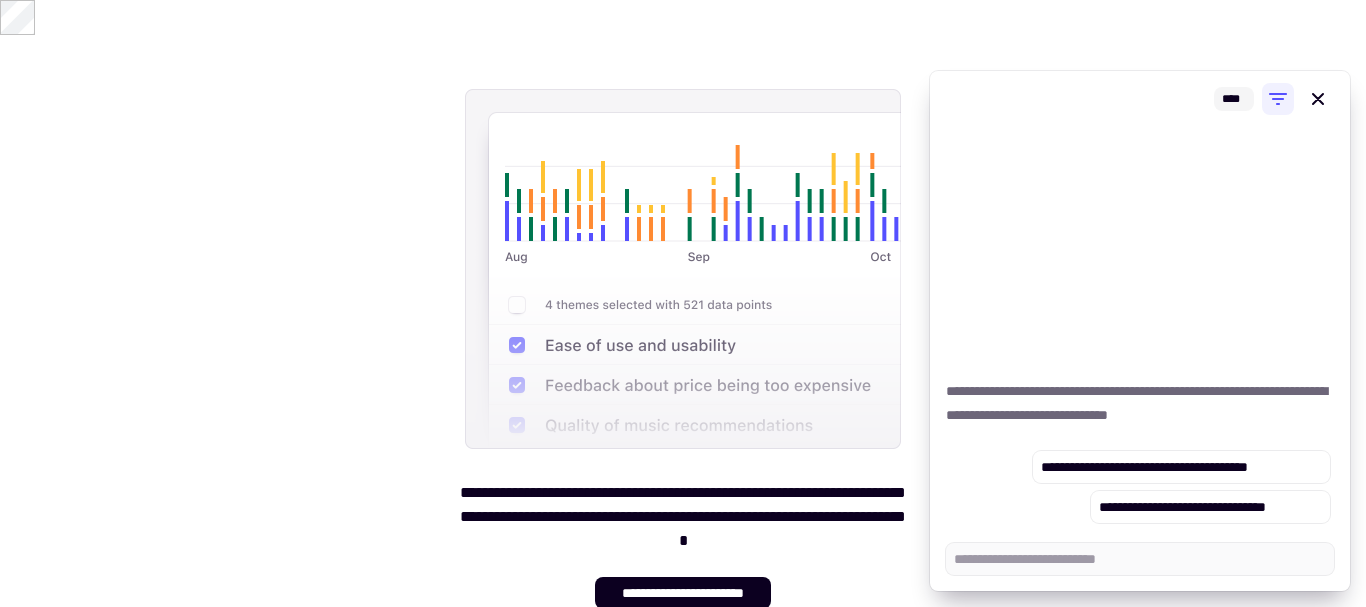 scroll, scrollTop: 135, scrollLeft: 0, axis: vertical 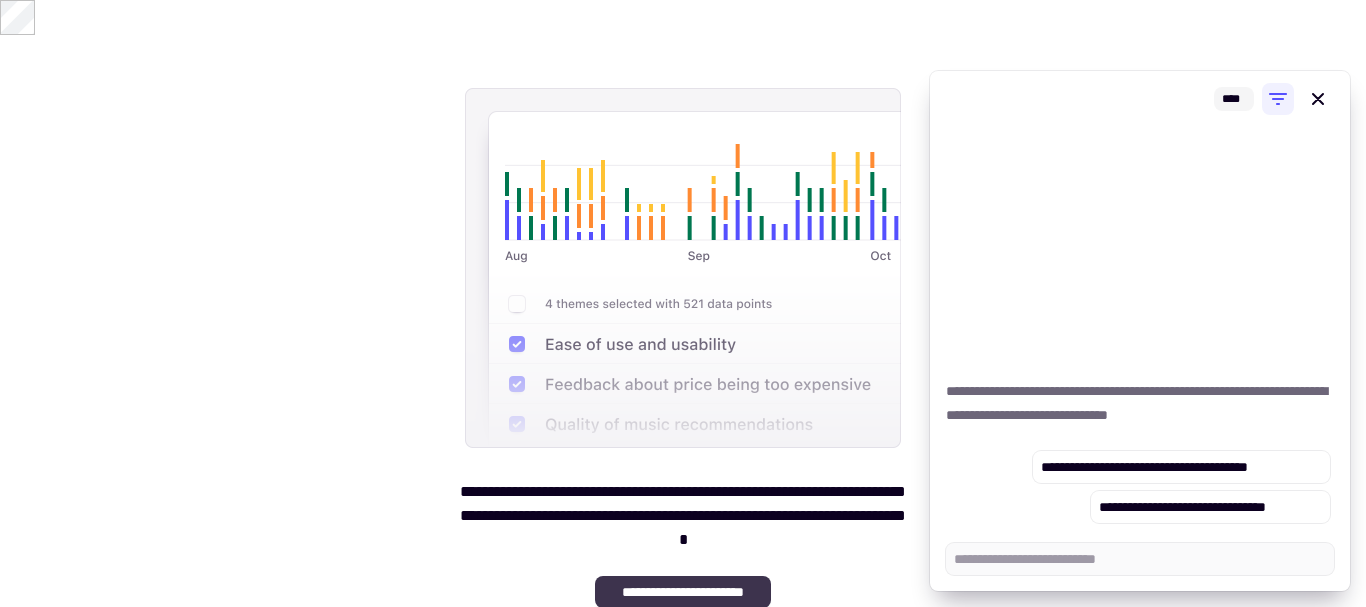click on "**********" 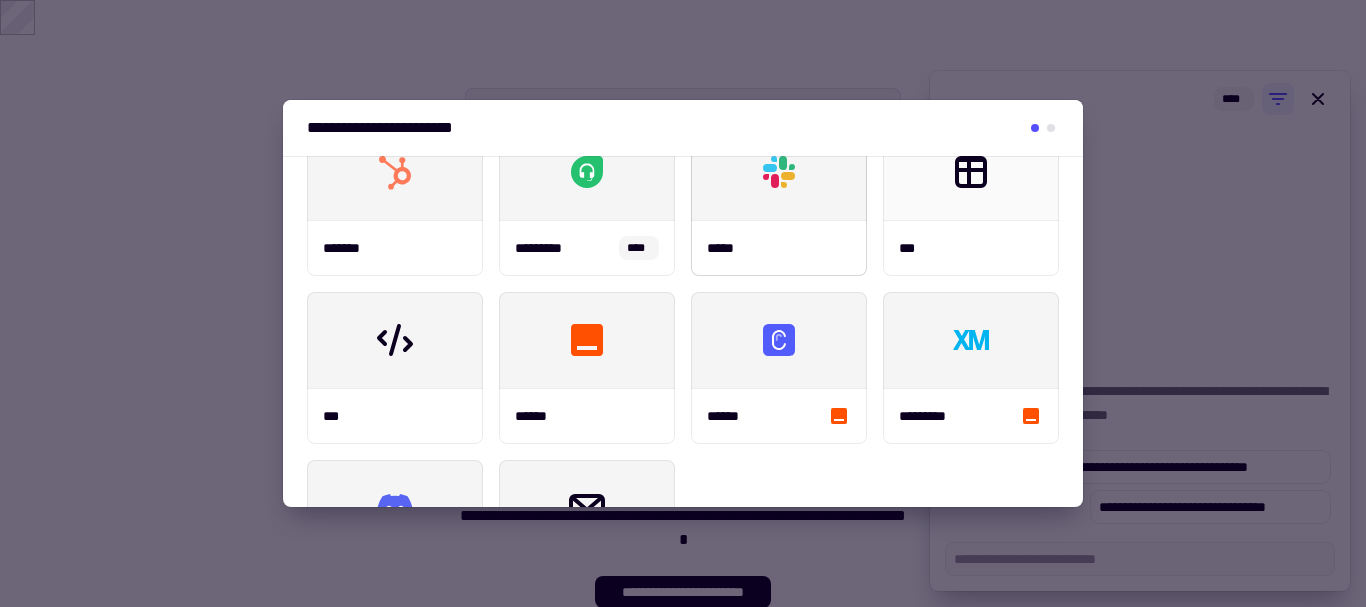 scroll, scrollTop: 400, scrollLeft: 0, axis: vertical 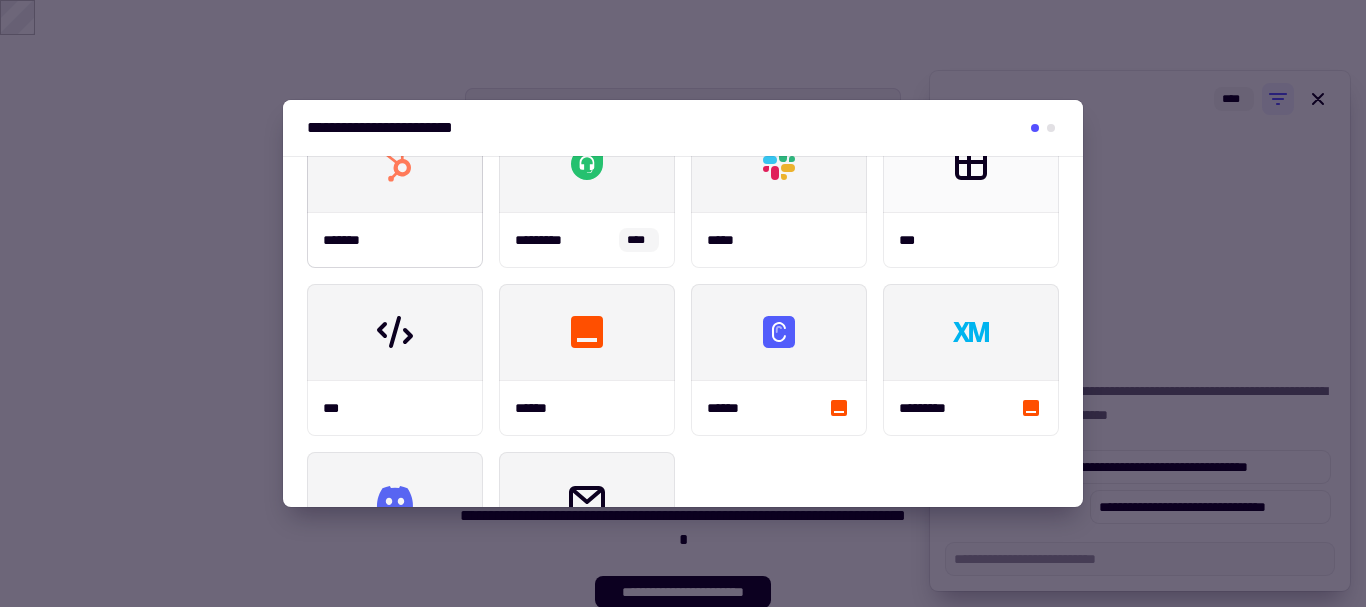 click on "*******" at bounding box center (395, 240) 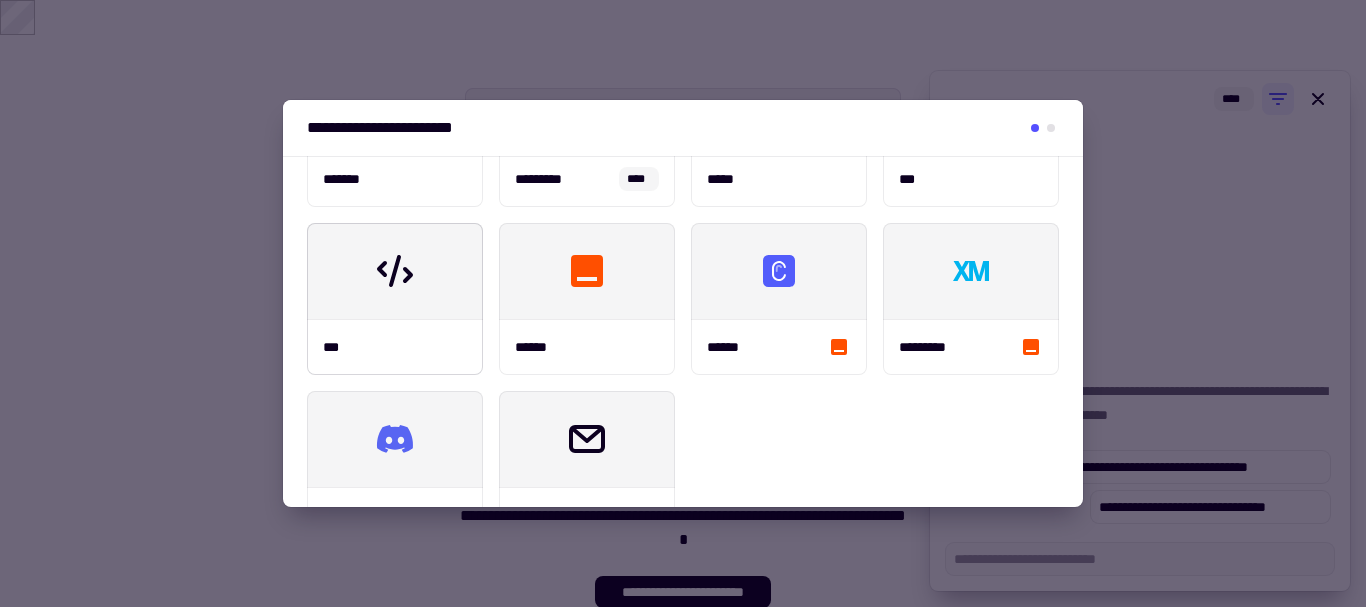 scroll, scrollTop: 521, scrollLeft: 0, axis: vertical 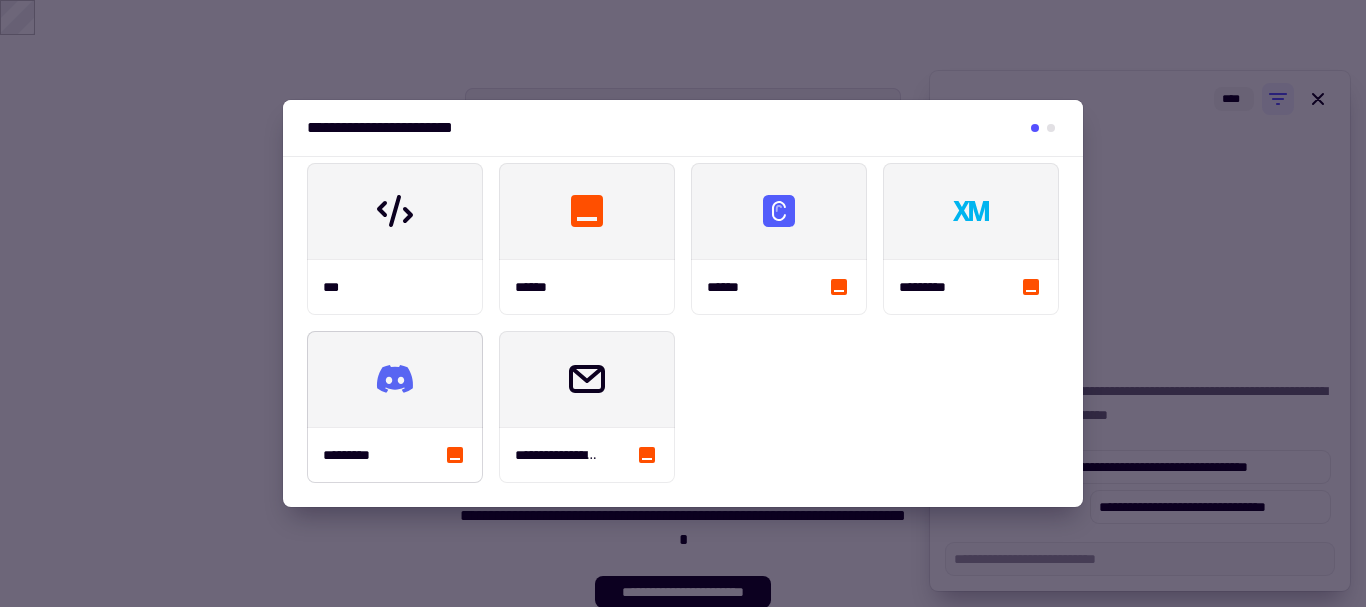 click 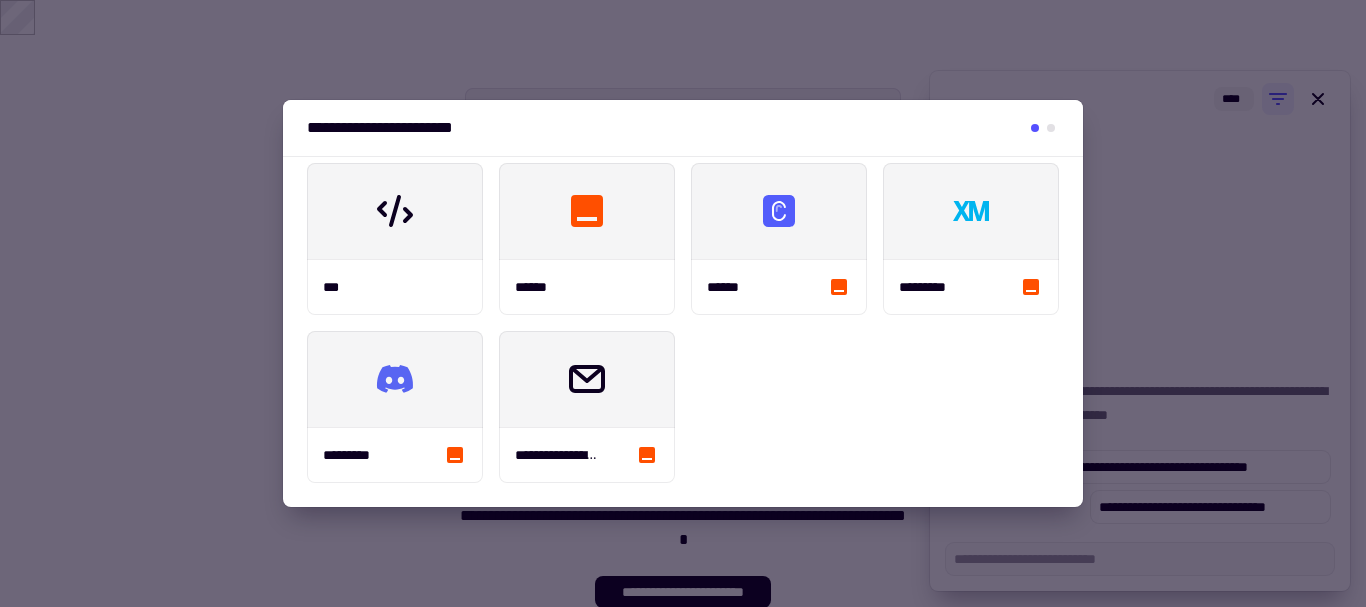 type on "*" 